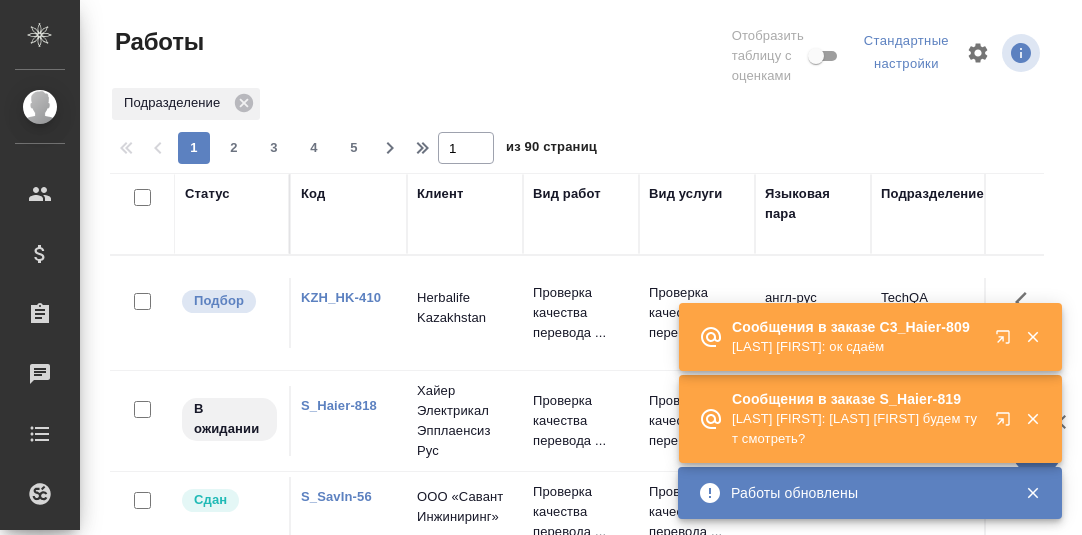 scroll, scrollTop: 0, scrollLeft: 0, axis: both 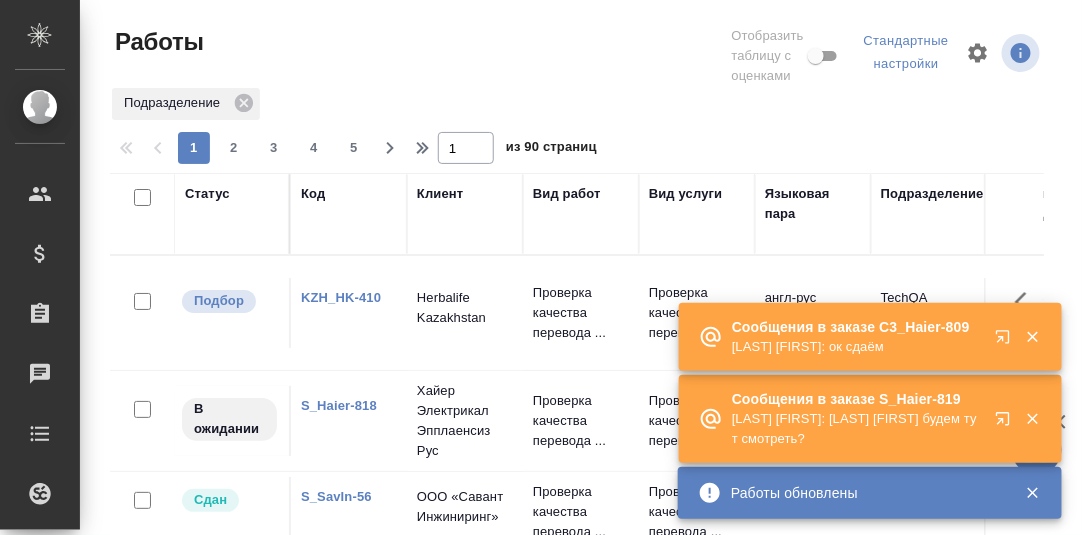 click 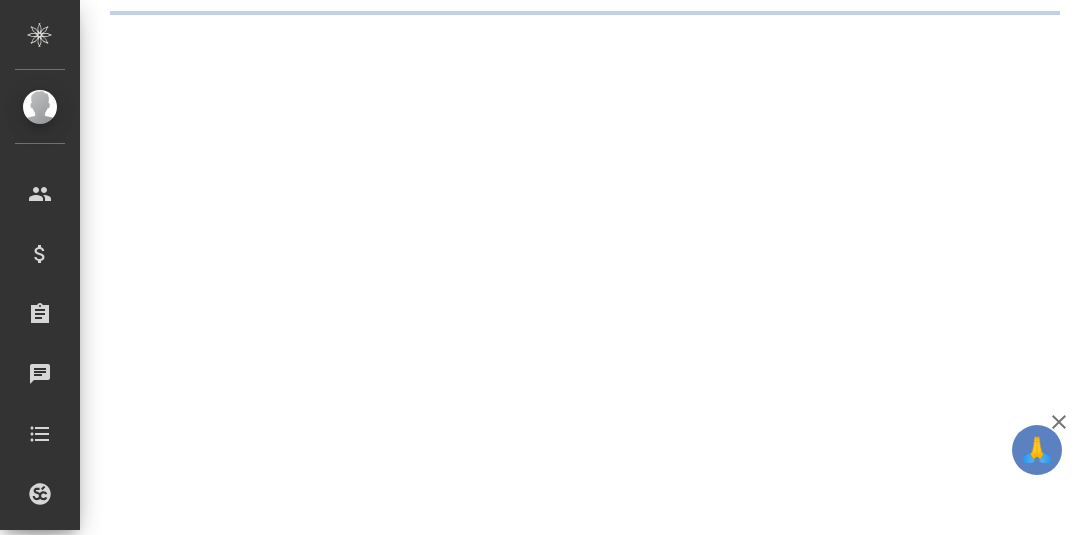 scroll, scrollTop: 0, scrollLeft: 0, axis: both 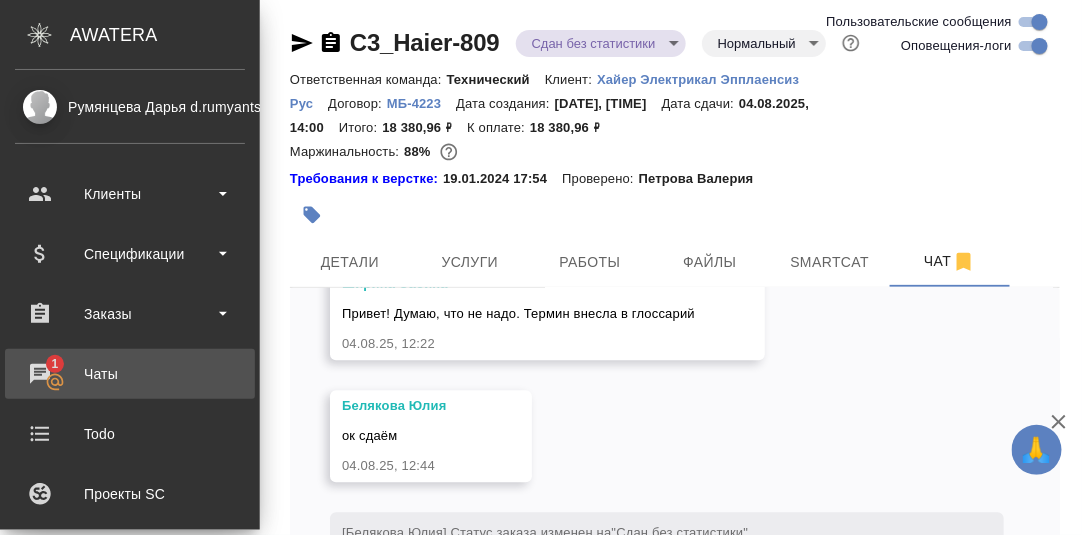 click on "Чаты" at bounding box center (130, 374) 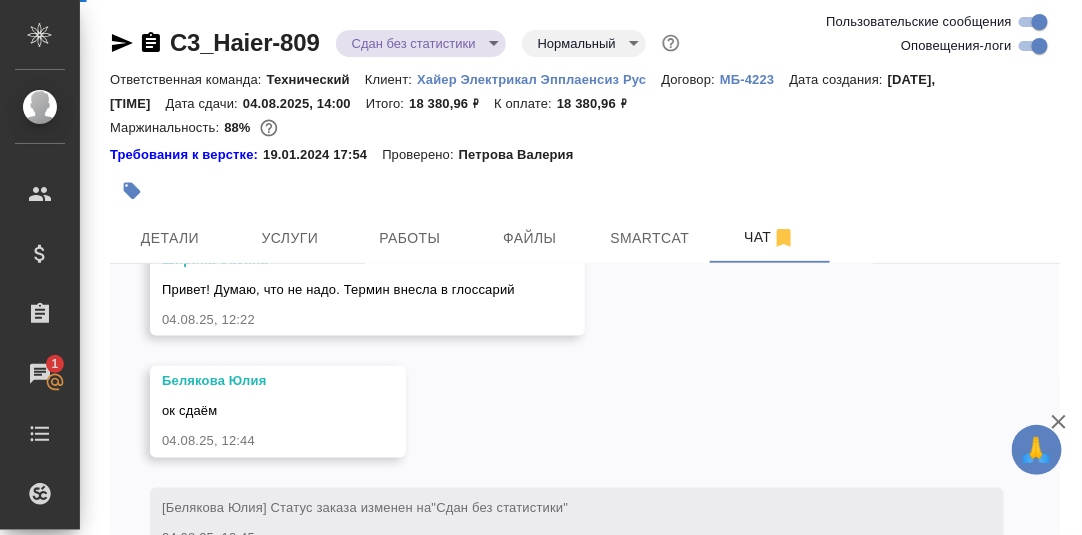 scroll, scrollTop: 46538, scrollLeft: 0, axis: vertical 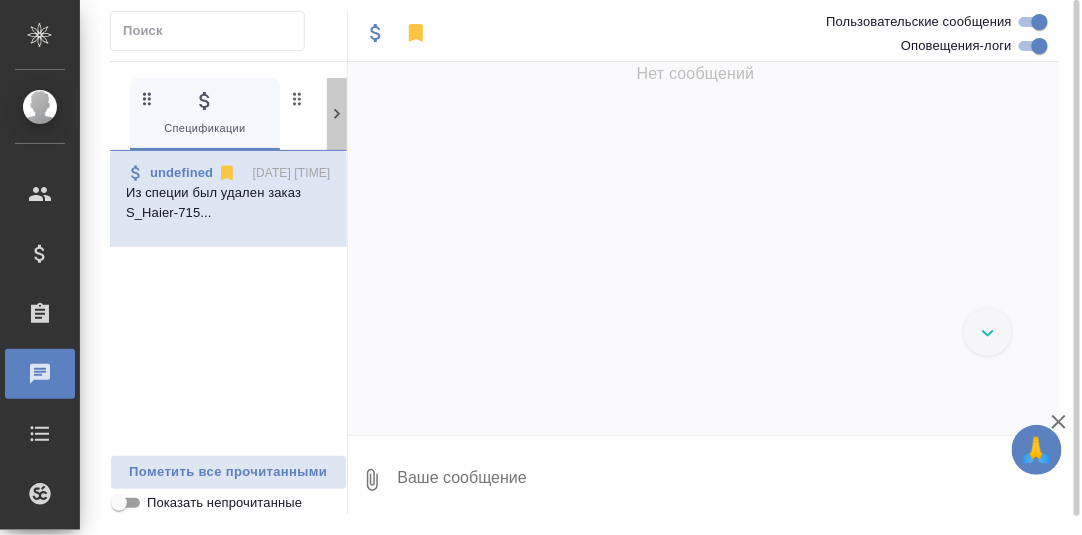 click 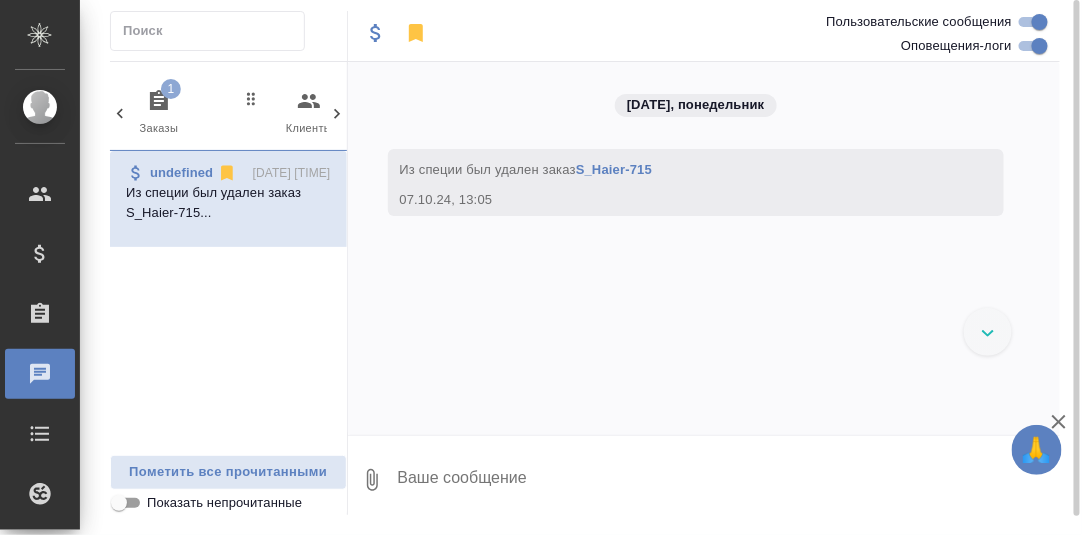 click 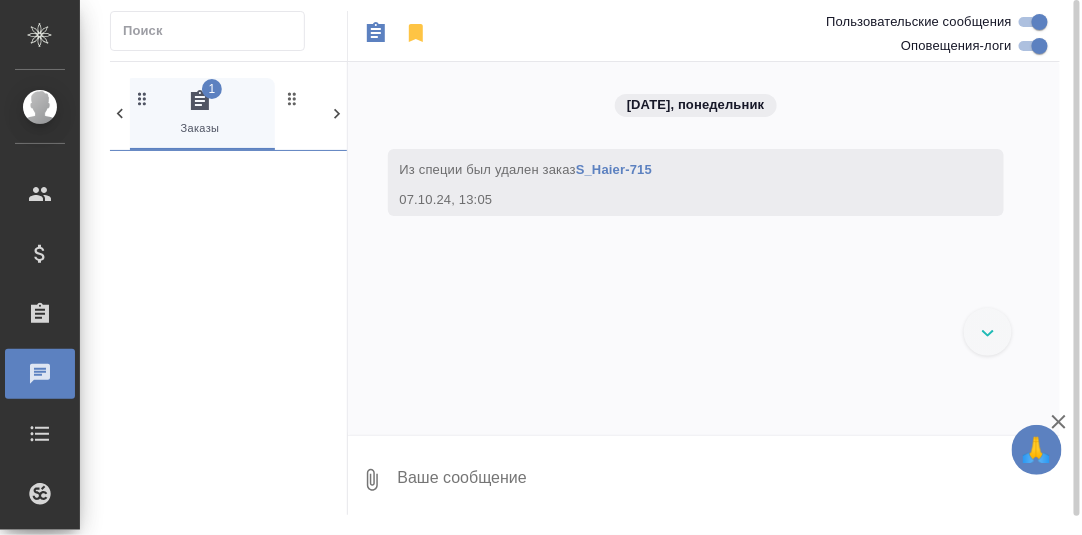 scroll, scrollTop: 0, scrollLeft: 149, axis: horizontal 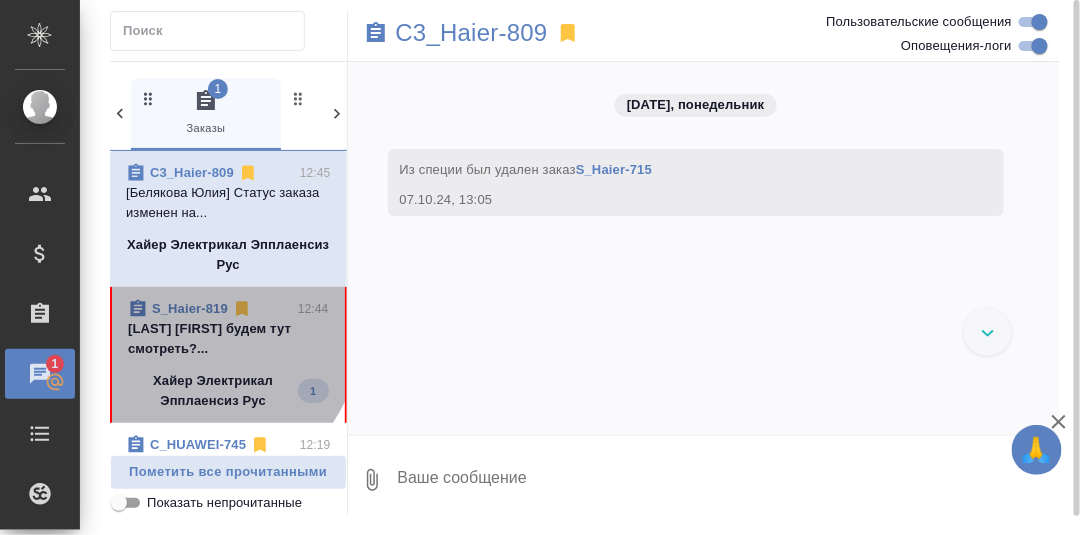 drag, startPoint x: 196, startPoint y: 330, endPoint x: 291, endPoint y: 350, distance: 97.082436 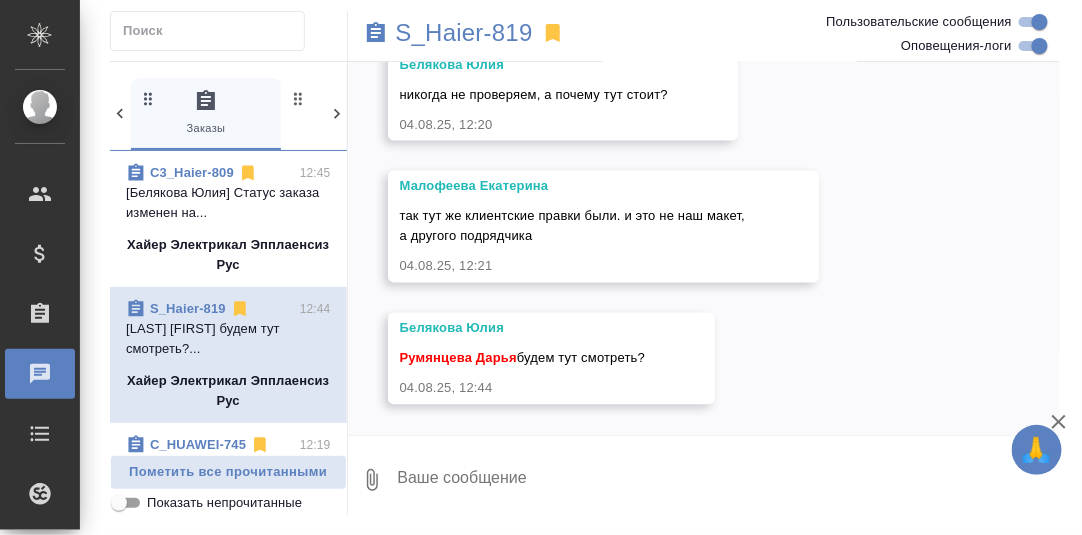 scroll, scrollTop: 4893, scrollLeft: 0, axis: vertical 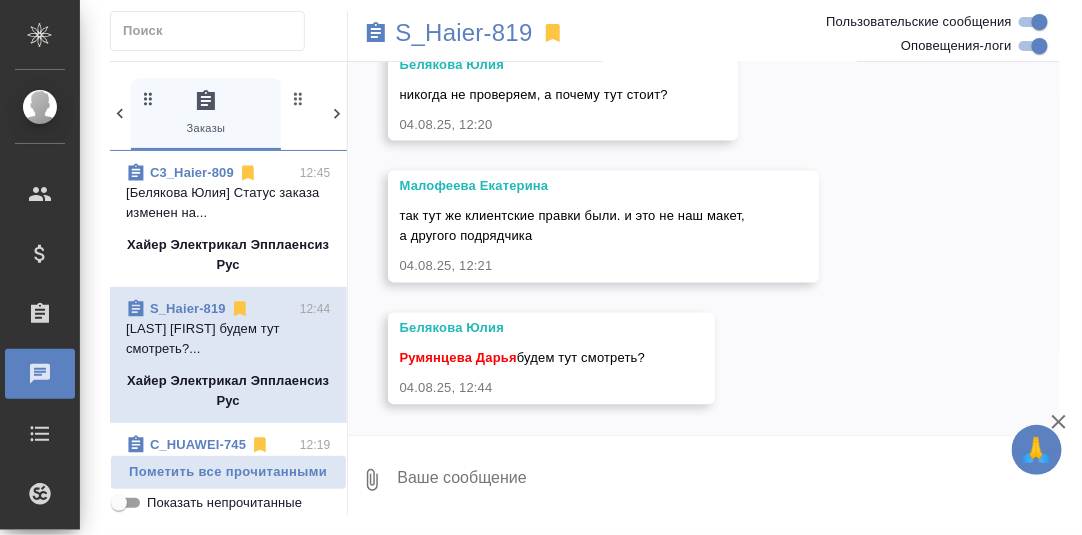 click at bounding box center (728, 480) 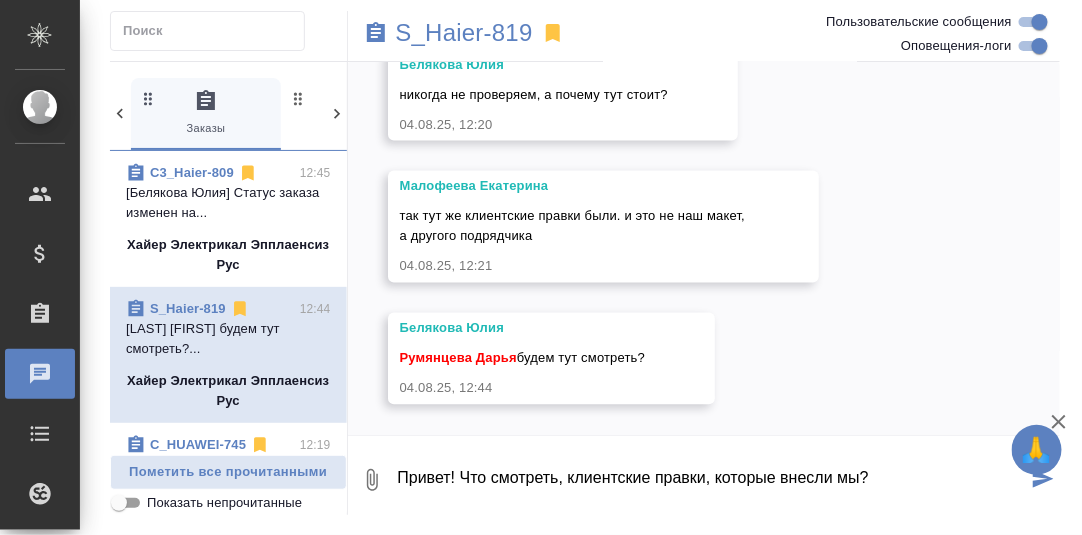 type on "Привет! Что смотреть, клиентские правки, которые внесли мы?" 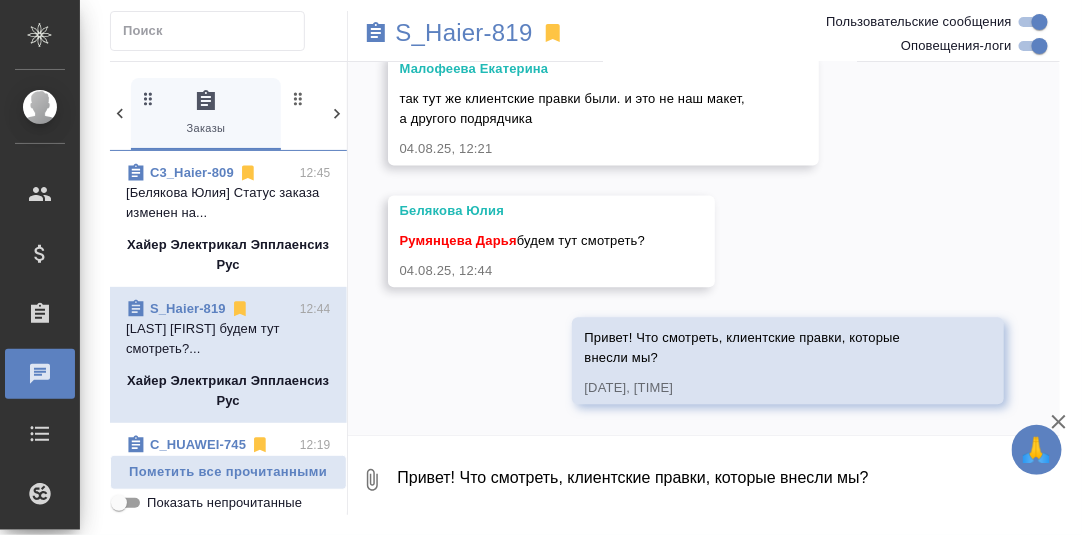 scroll, scrollTop: 5010, scrollLeft: 0, axis: vertical 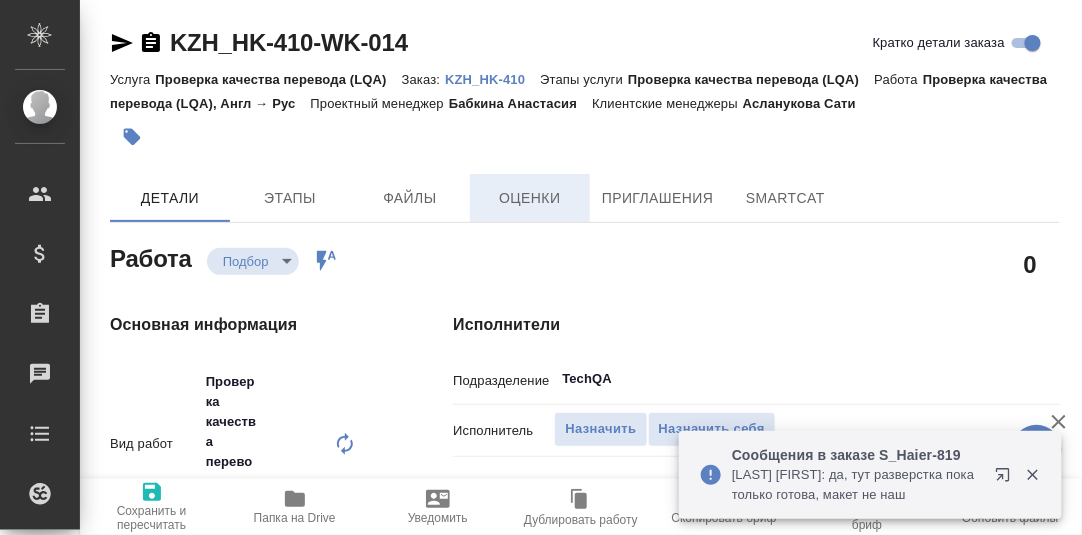 type on "x" 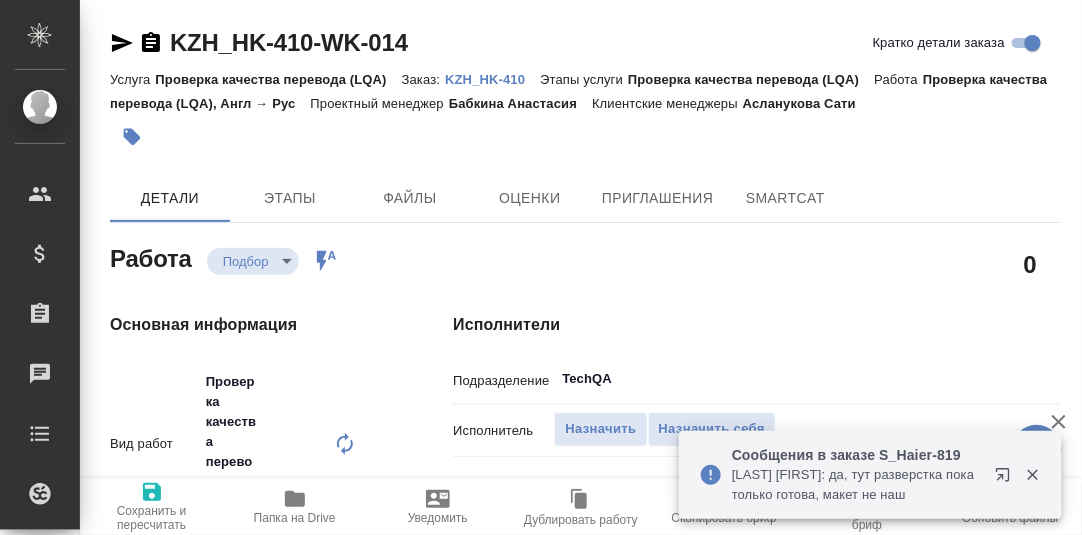 type on "x" 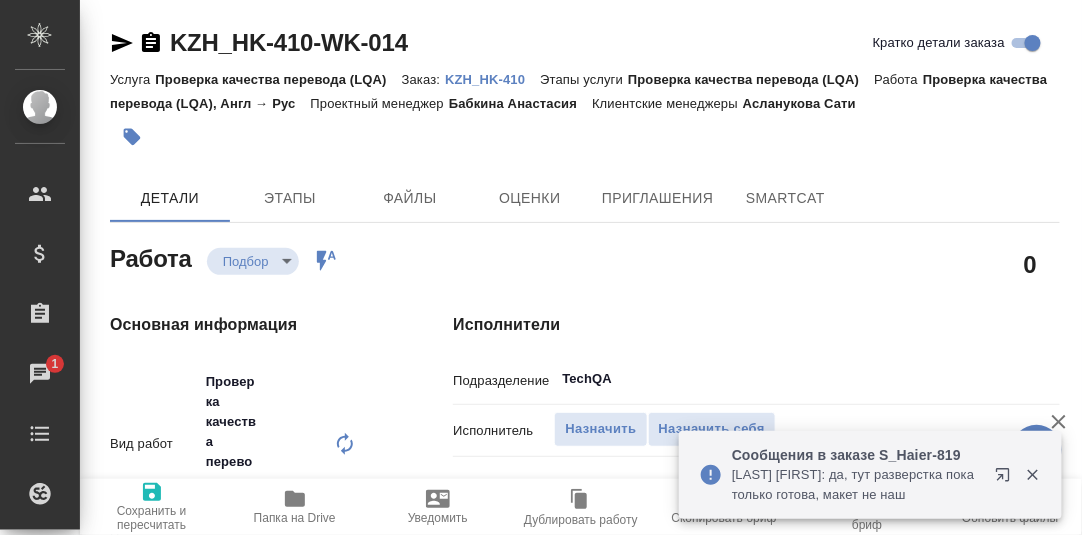 type on "x" 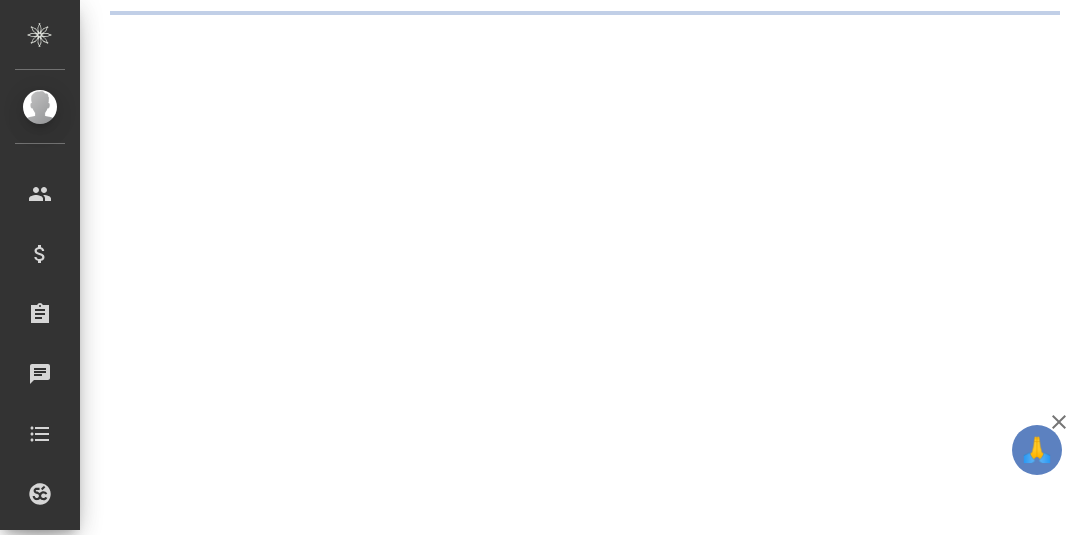 scroll, scrollTop: 0, scrollLeft: 0, axis: both 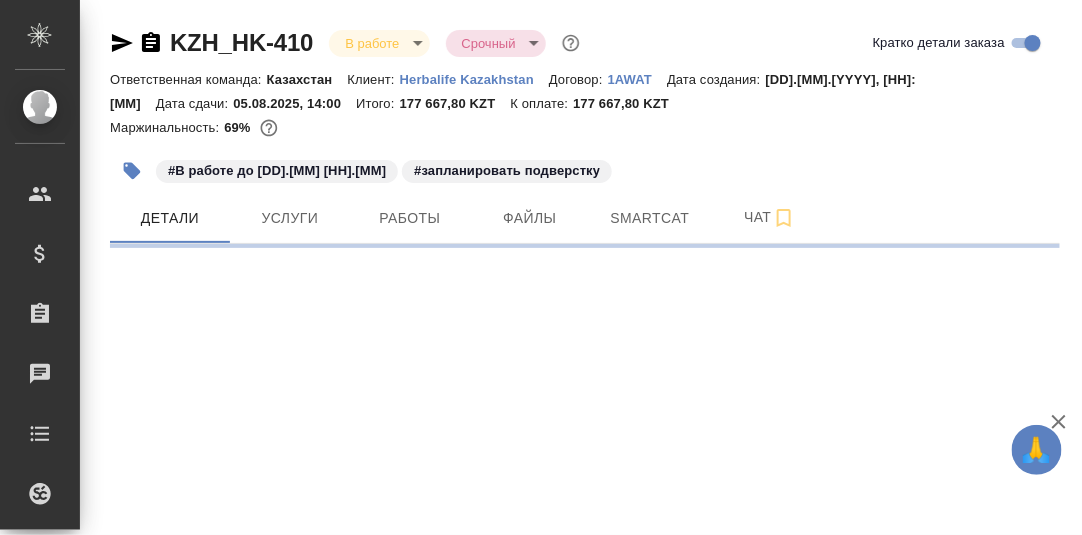 select on "RU" 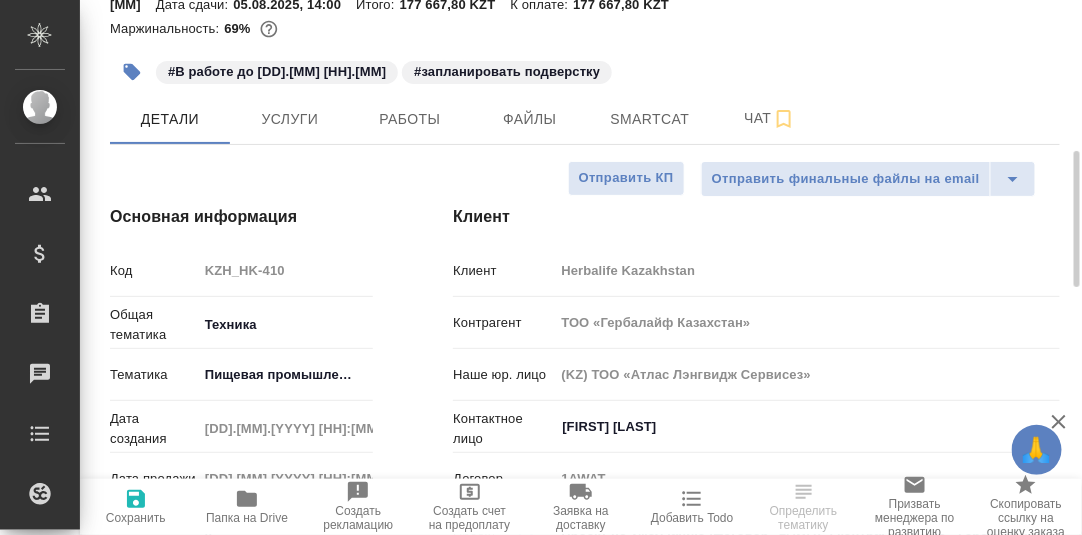 type on "x" 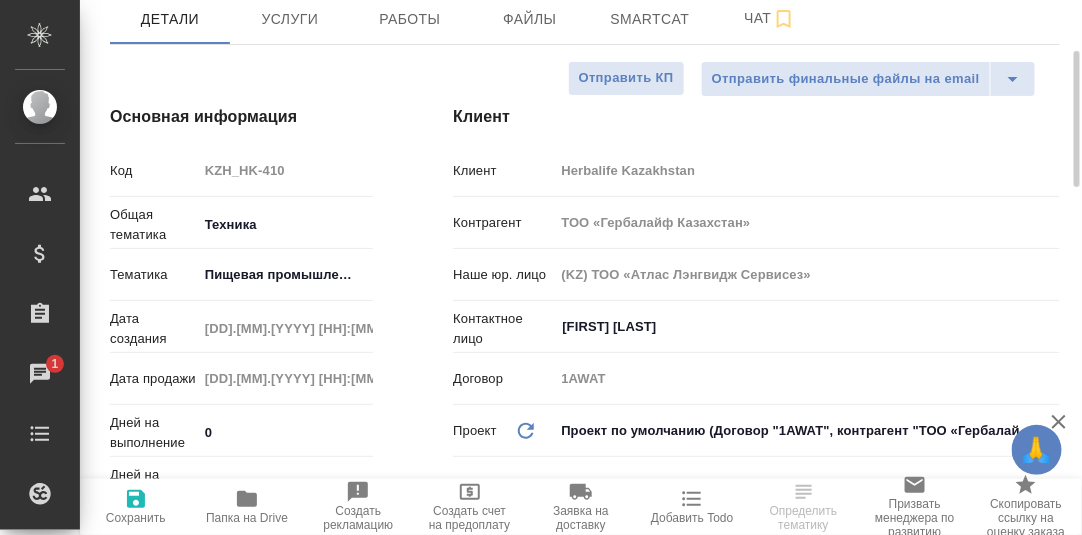 scroll, scrollTop: 0, scrollLeft: 0, axis: both 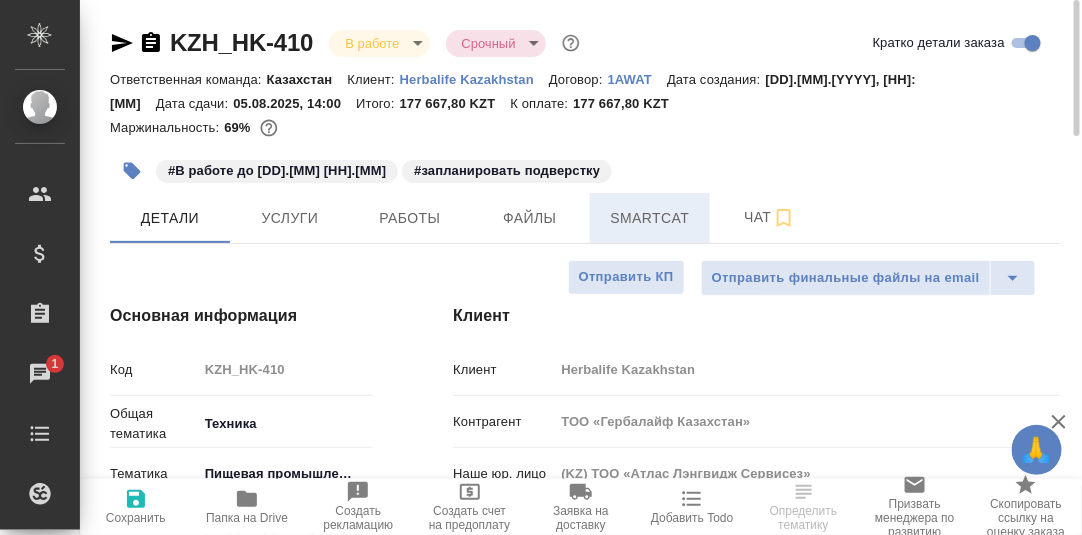 click on "Smartcat" at bounding box center (650, 218) 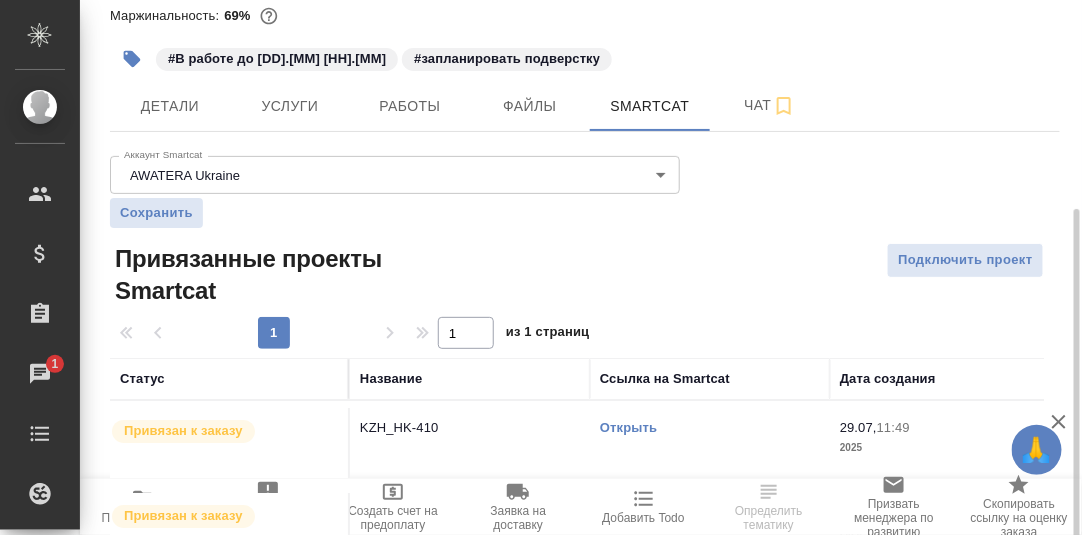 scroll, scrollTop: 184, scrollLeft: 0, axis: vertical 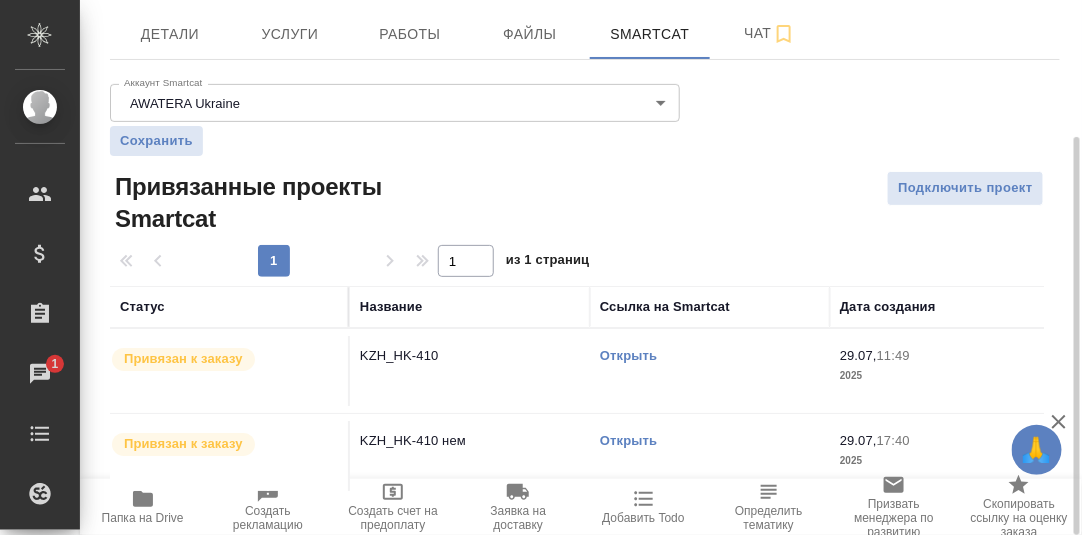 click on "Открыть" at bounding box center [628, 355] 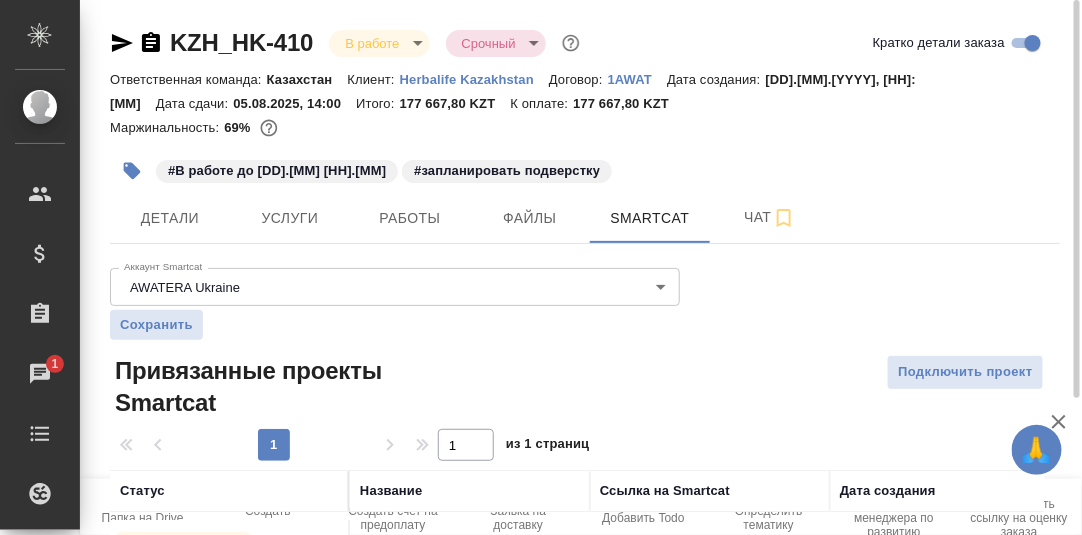 scroll, scrollTop: 184, scrollLeft: 0, axis: vertical 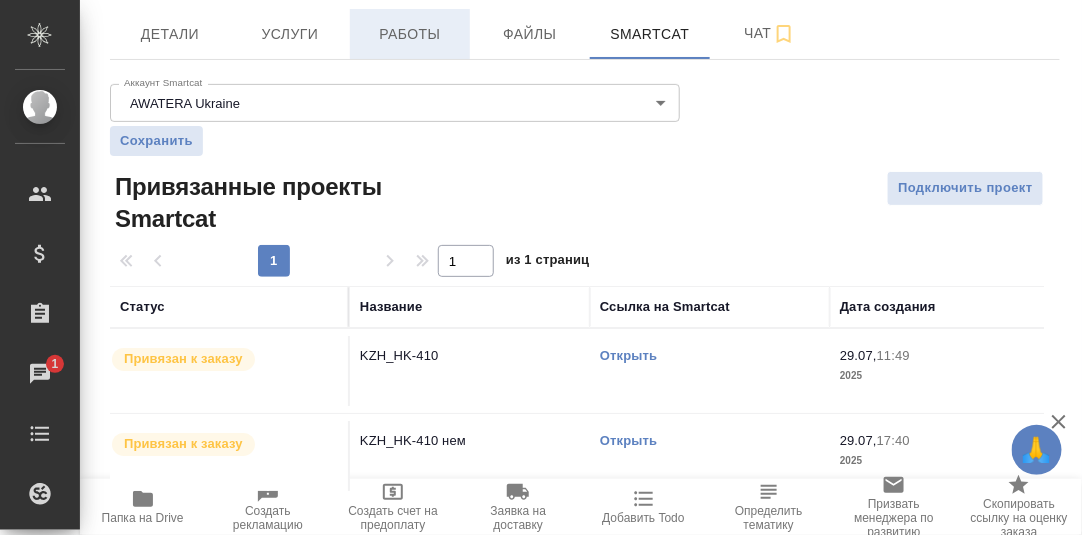 drag, startPoint x: 395, startPoint y: 33, endPoint x: 434, endPoint y: 41, distance: 39.812057 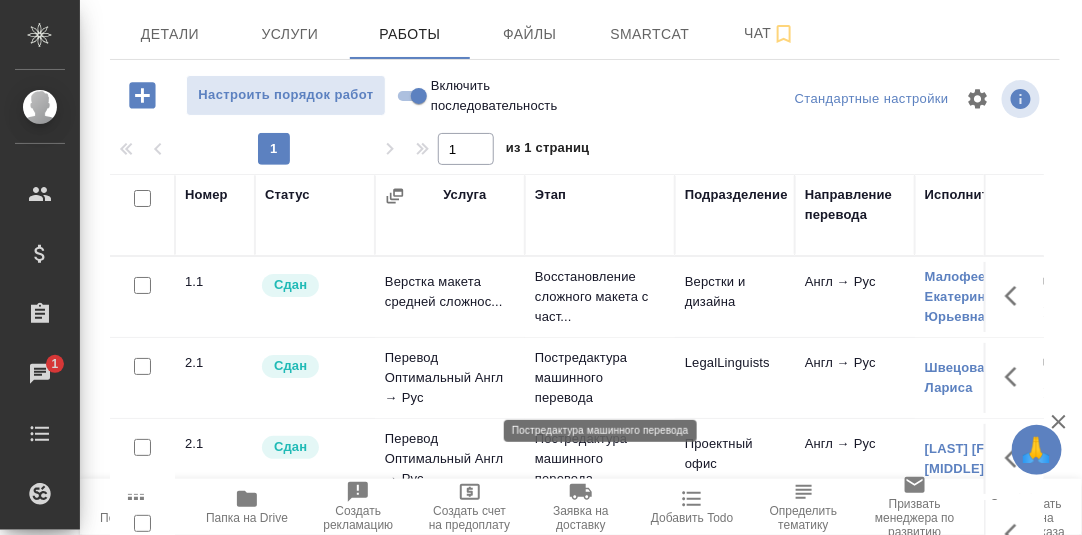 scroll, scrollTop: 324, scrollLeft: 0, axis: vertical 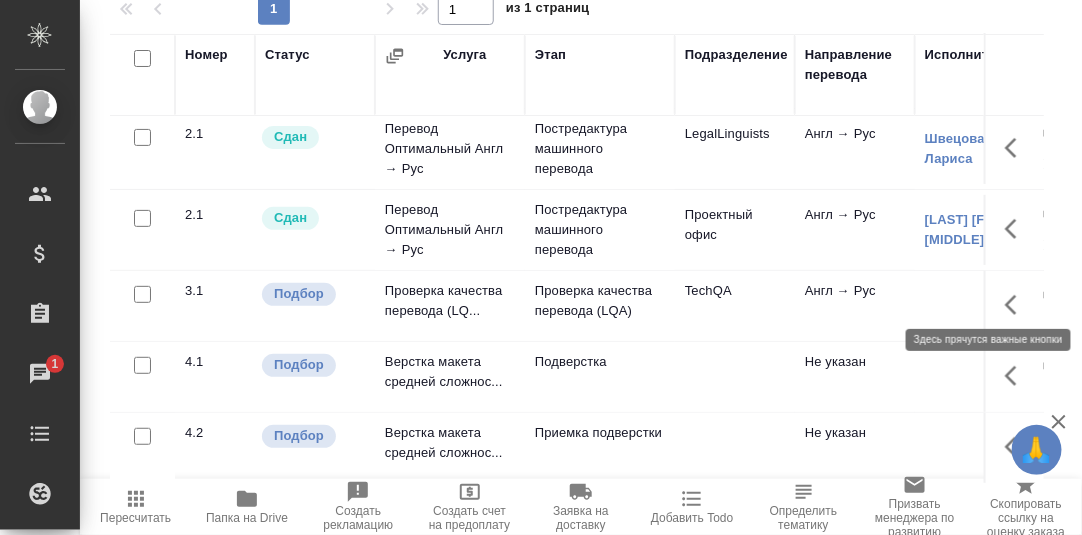 click 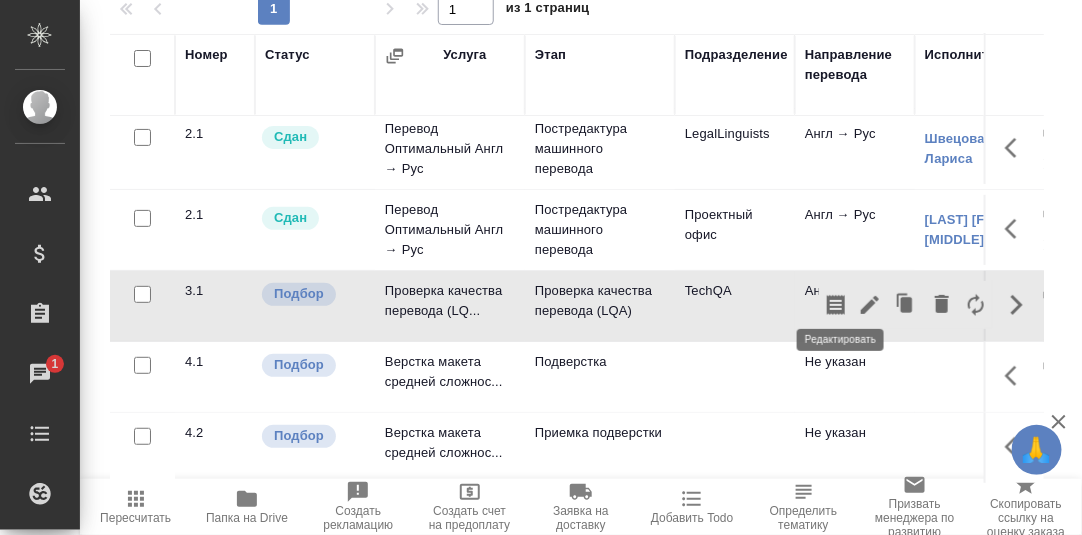click 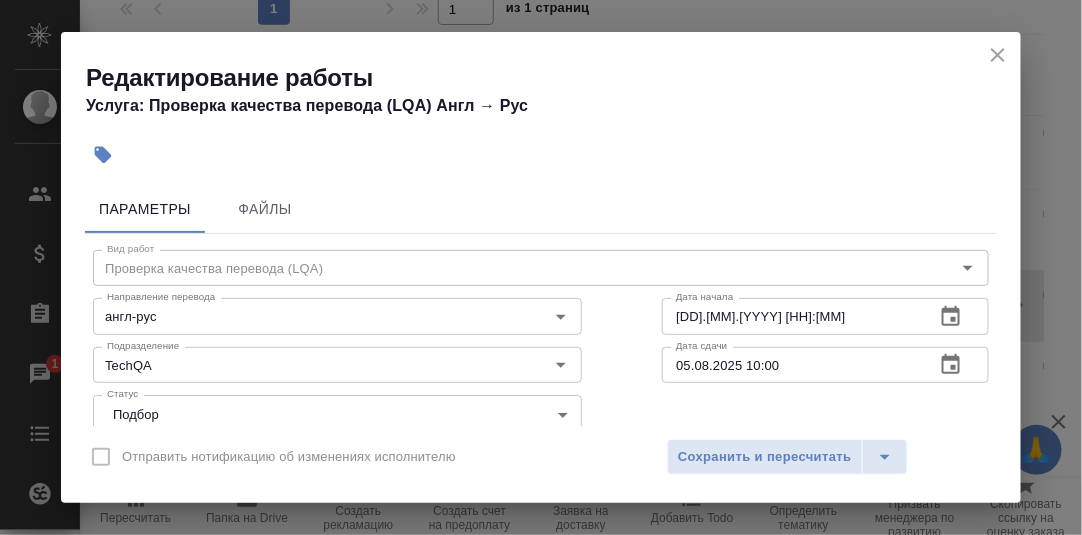 scroll, scrollTop: 99, scrollLeft: 0, axis: vertical 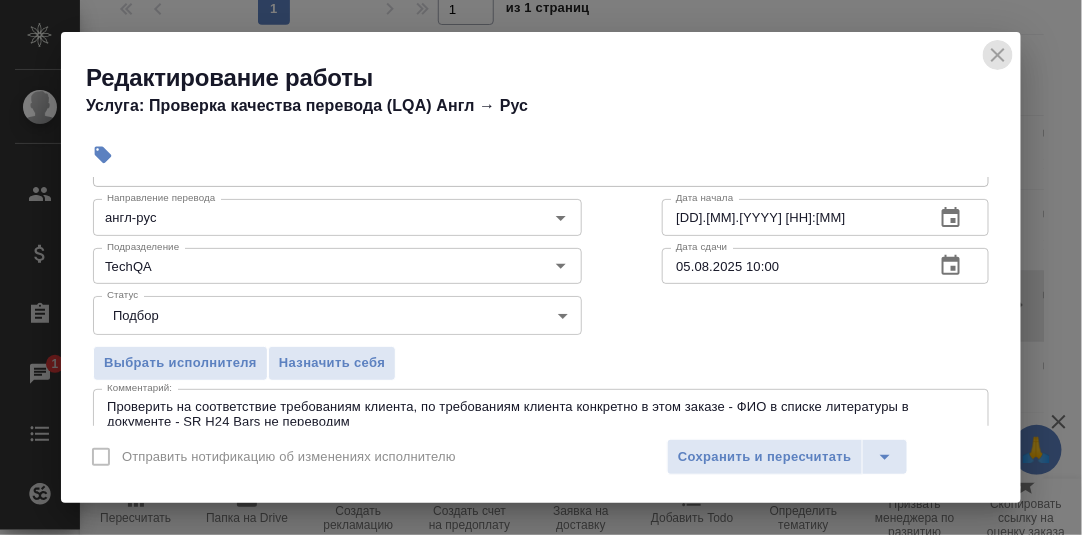 drag, startPoint x: 1000, startPoint y: 52, endPoint x: 874, endPoint y: 42, distance: 126.3962 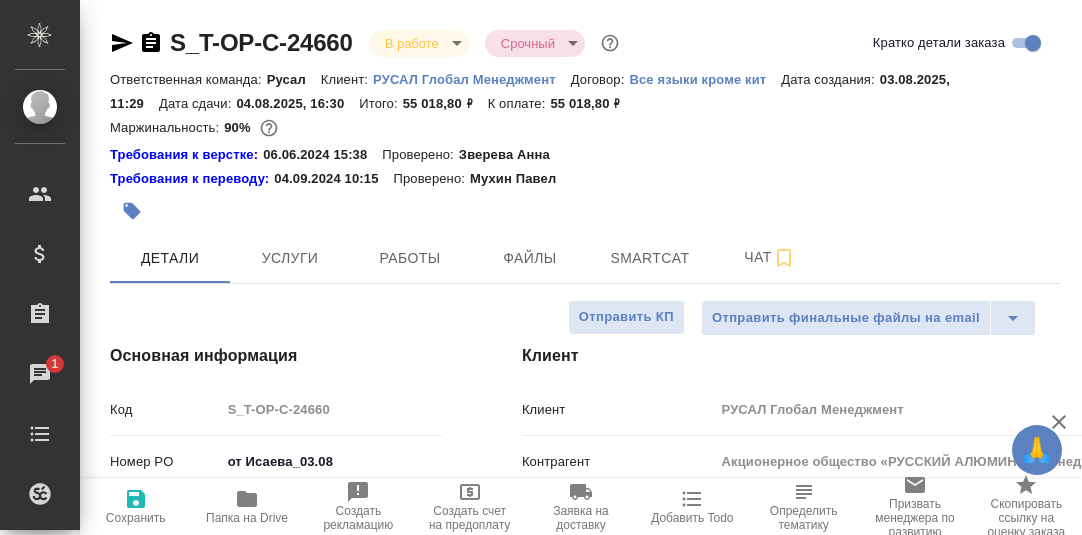 select on "RU" 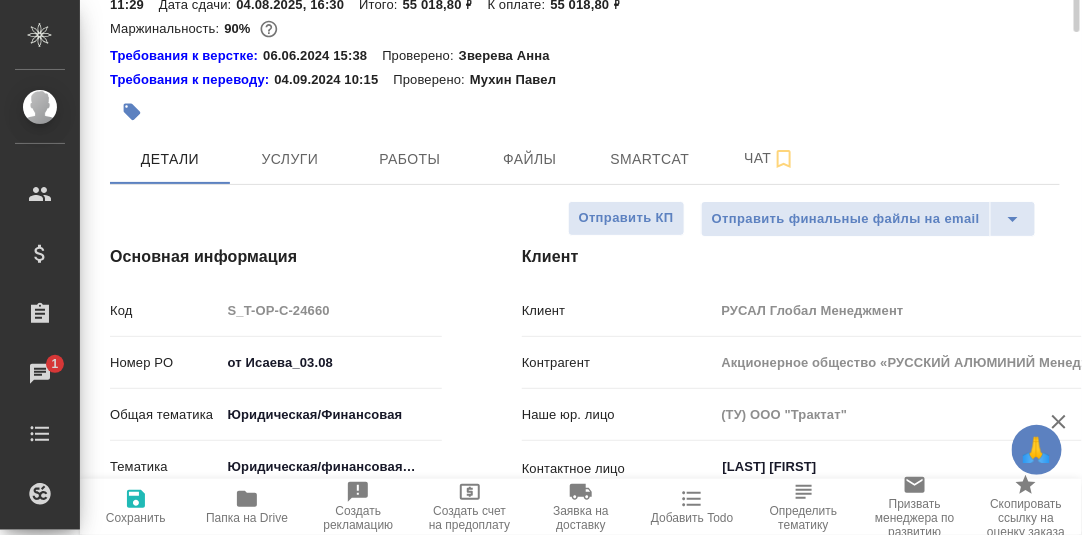 scroll, scrollTop: 0, scrollLeft: 0, axis: both 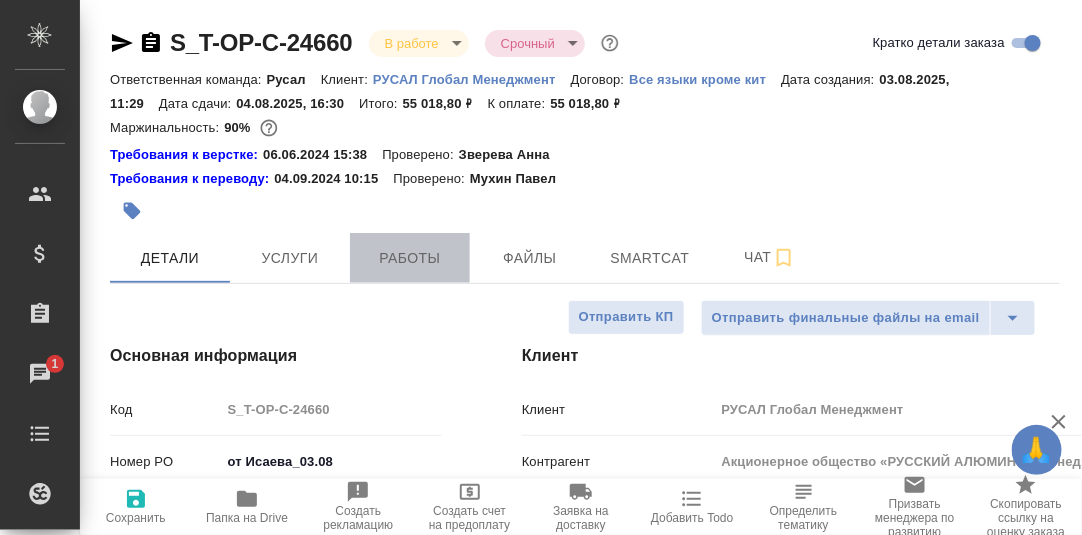 click on "Работы" at bounding box center (410, 258) 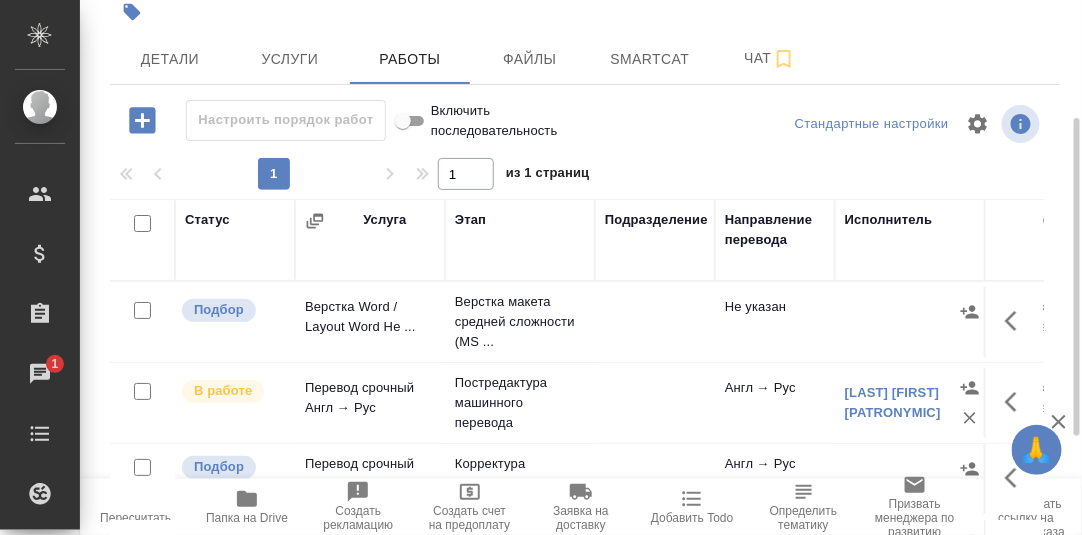 scroll, scrollTop: 364, scrollLeft: 0, axis: vertical 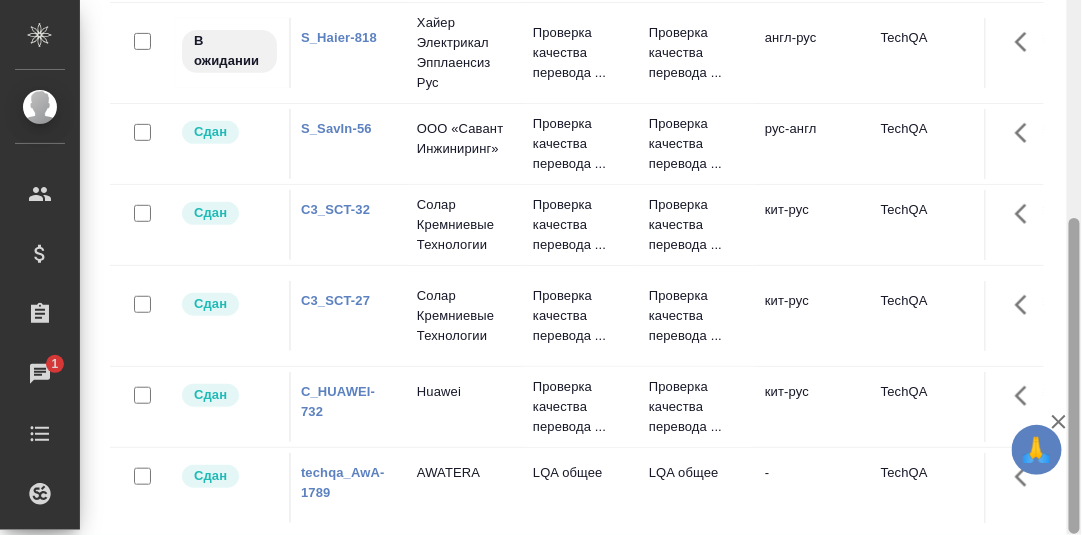 drag, startPoint x: 1077, startPoint y: 272, endPoint x: 455, endPoint y: 335, distance: 625.1824 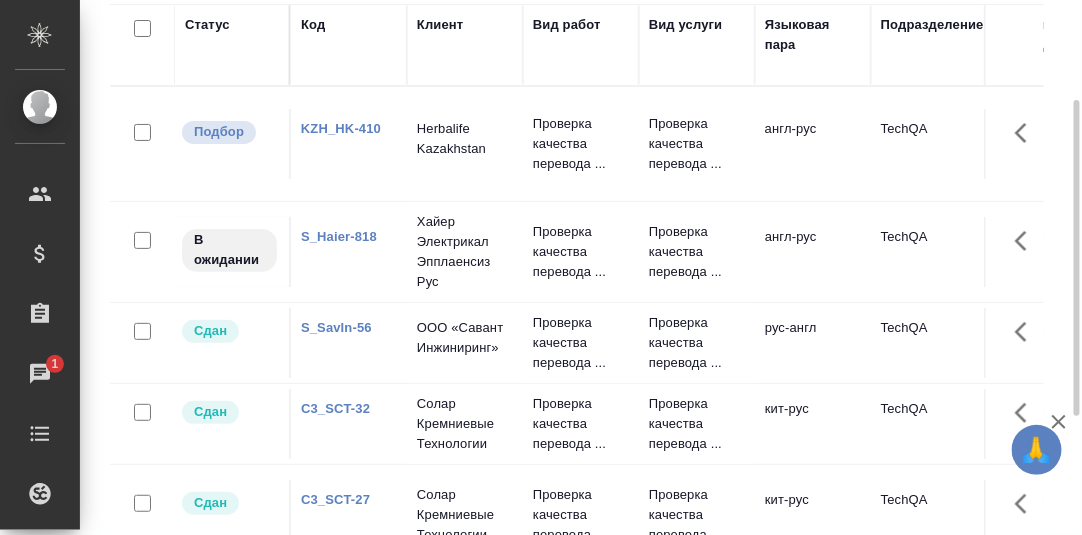 scroll, scrollTop: 0, scrollLeft: 0, axis: both 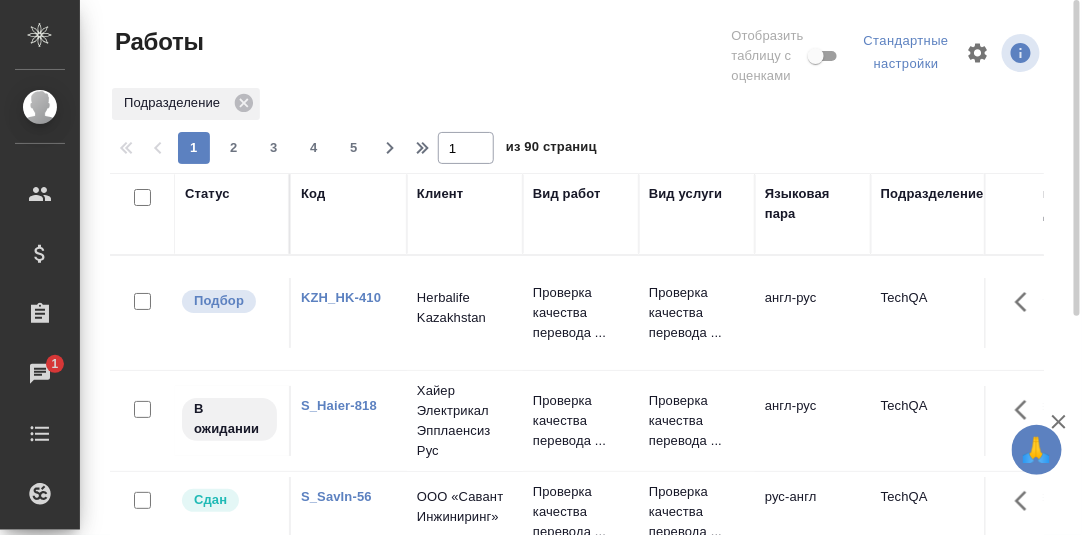 click on "Статус" at bounding box center [207, 194] 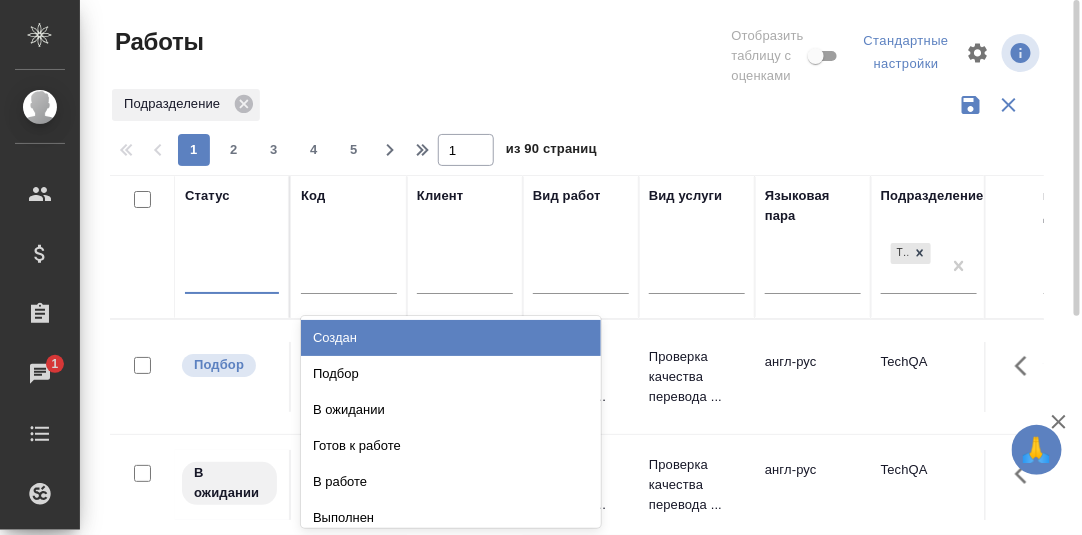 click at bounding box center (232, 273) 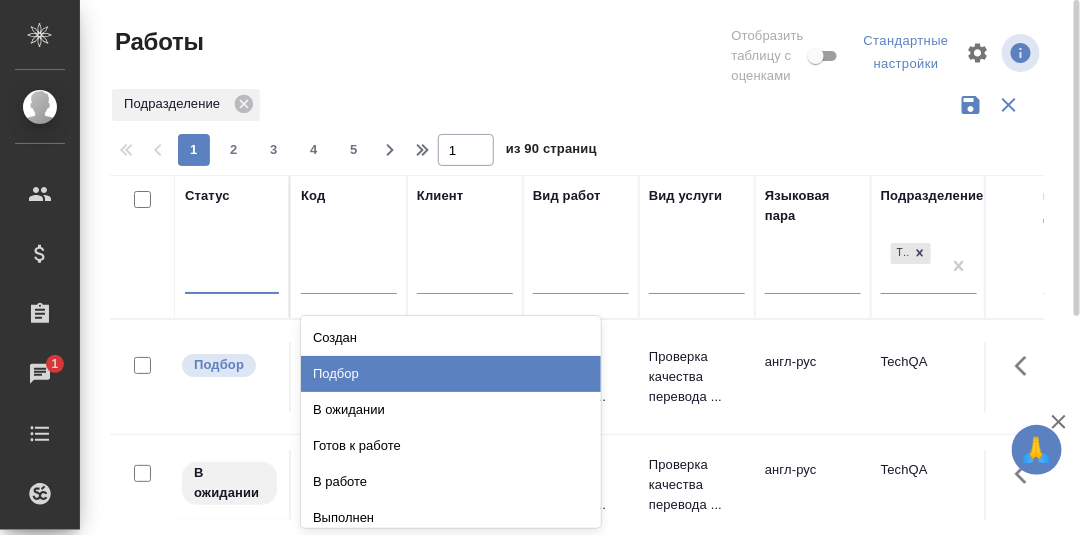 click on "Подбор" at bounding box center [451, 374] 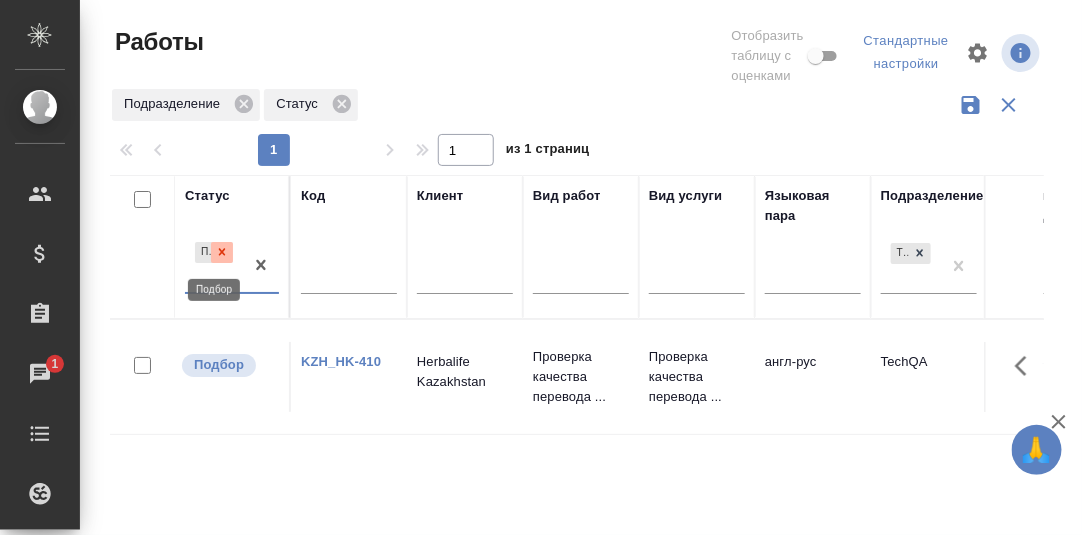 drag, startPoint x: 221, startPoint y: 245, endPoint x: 211, endPoint y: 277, distance: 33.526108 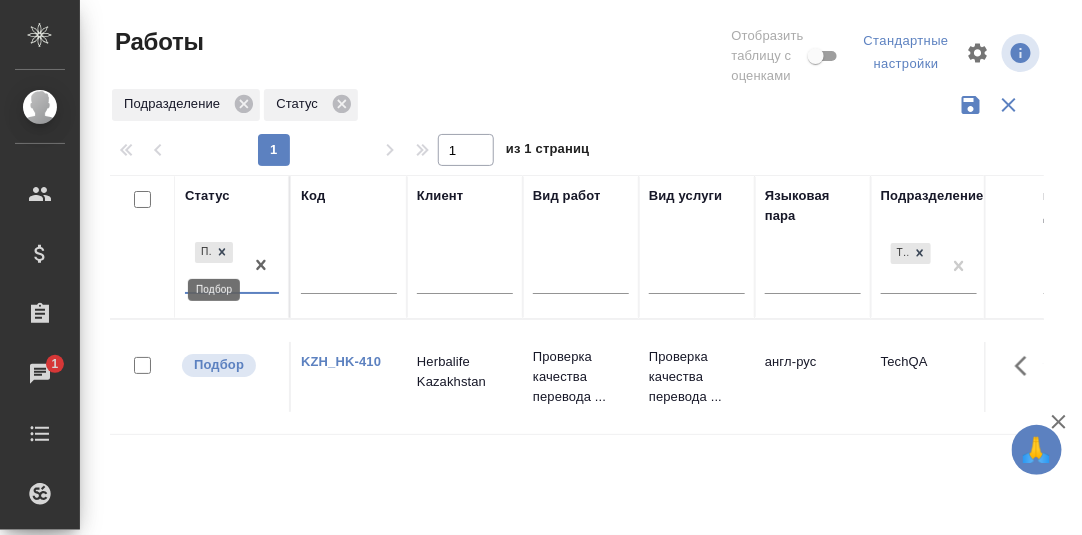 click 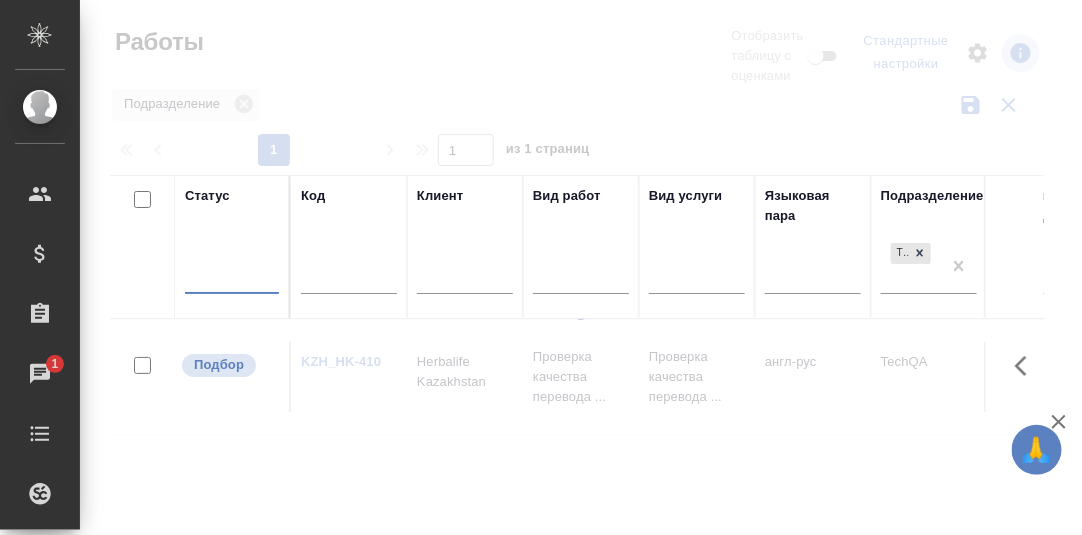 click on "Статус   option Подбор, deselected.     0 results available. Select is focused ,type to refine list, press Down to open the menu,  press left to focus selected values   Код Клиент Вид работ   Вид услуги   Языковая пара   Подразделение TechQA Проектная команда   Доп. статус заказа   Автор последнего изменения Рассылка приглашений в процессе?   Кол-во неназначенных исполнителей Исполнитель Исполнитель Исполнитель Прогресс исполнителя в SC Дата начала Дата сдачи Ед. изм   Кол-во Цена Сумма Сумма, вошедшая в спецификацию Оценка   Автор оценки Проектные менеджеры   Клиентские менеджеры   Менеджеры верстки   Менеджер support   Тематика" at bounding box center [2102, 305] 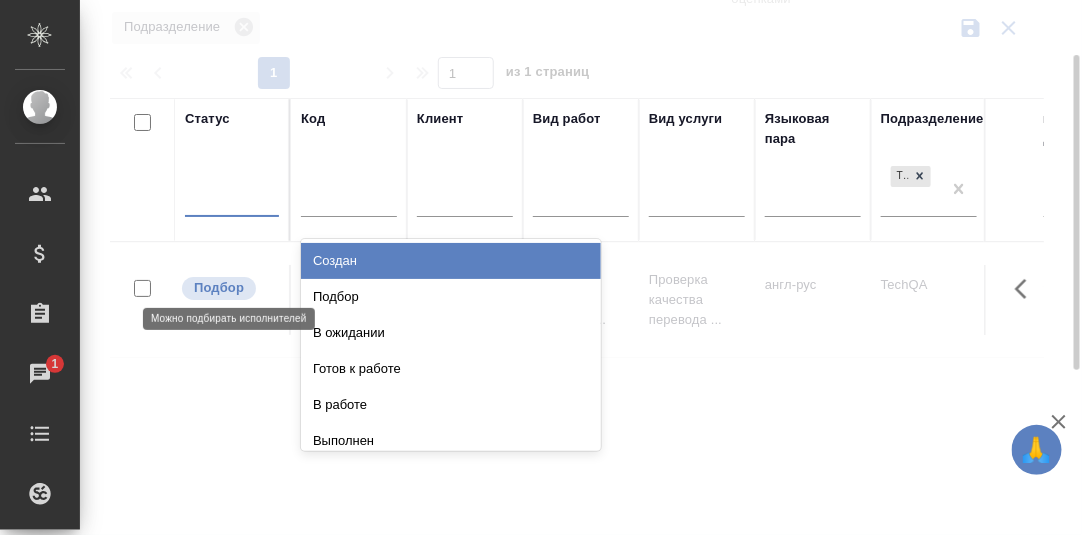 scroll, scrollTop: 84, scrollLeft: 0, axis: vertical 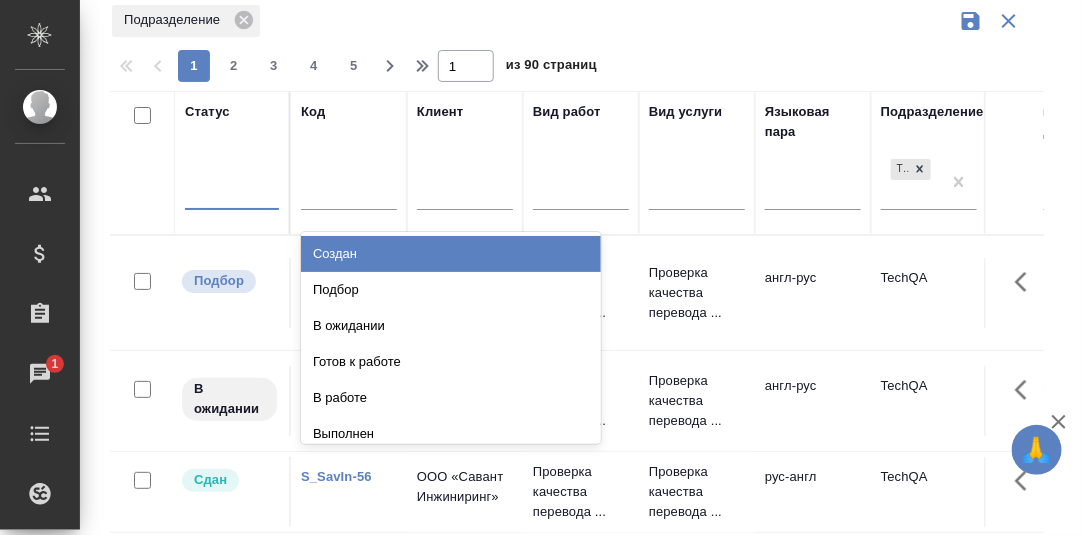click on "Создан" at bounding box center [451, 254] 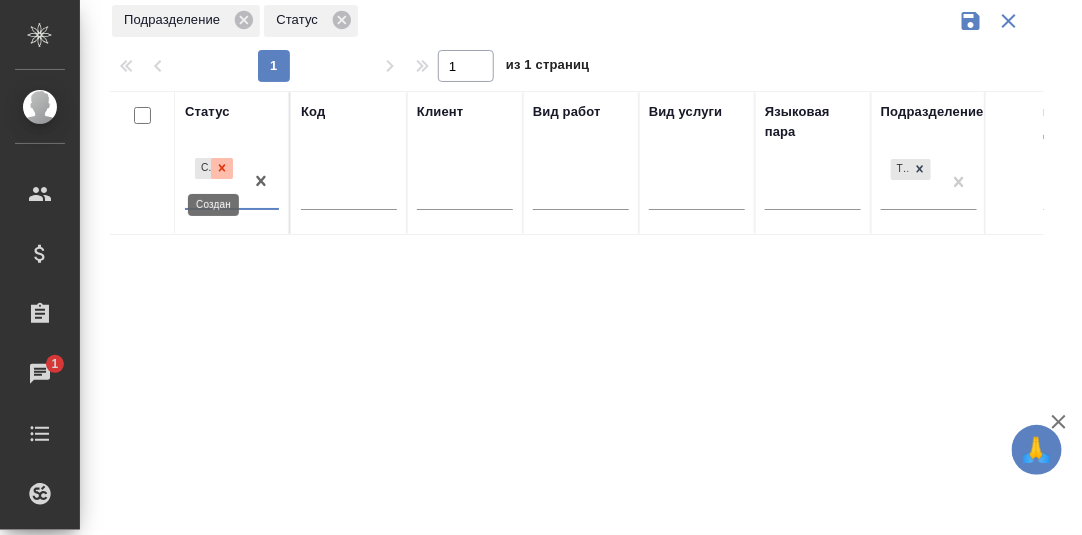 drag, startPoint x: 215, startPoint y: 165, endPoint x: 213, endPoint y: 183, distance: 18.110771 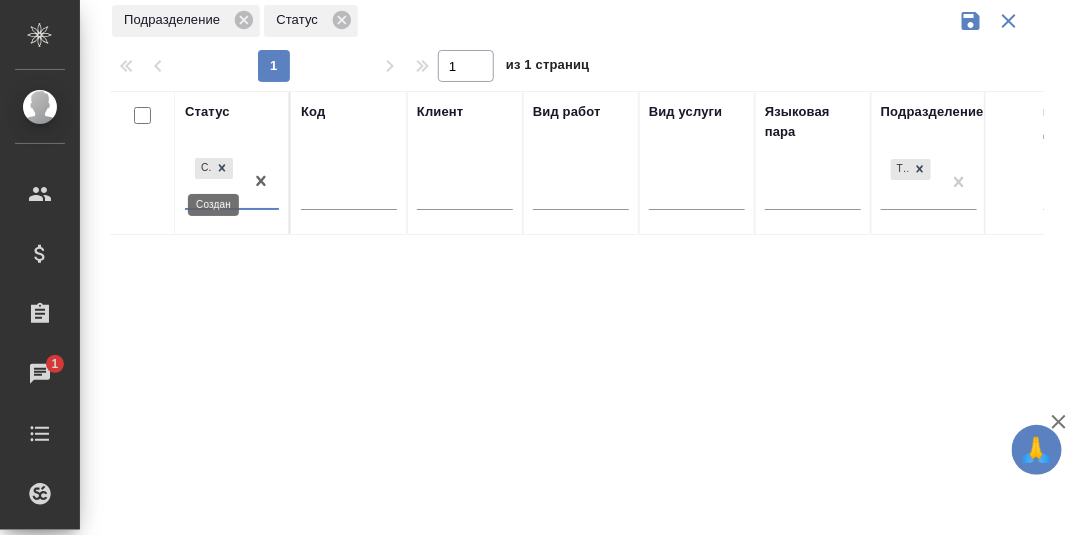 click 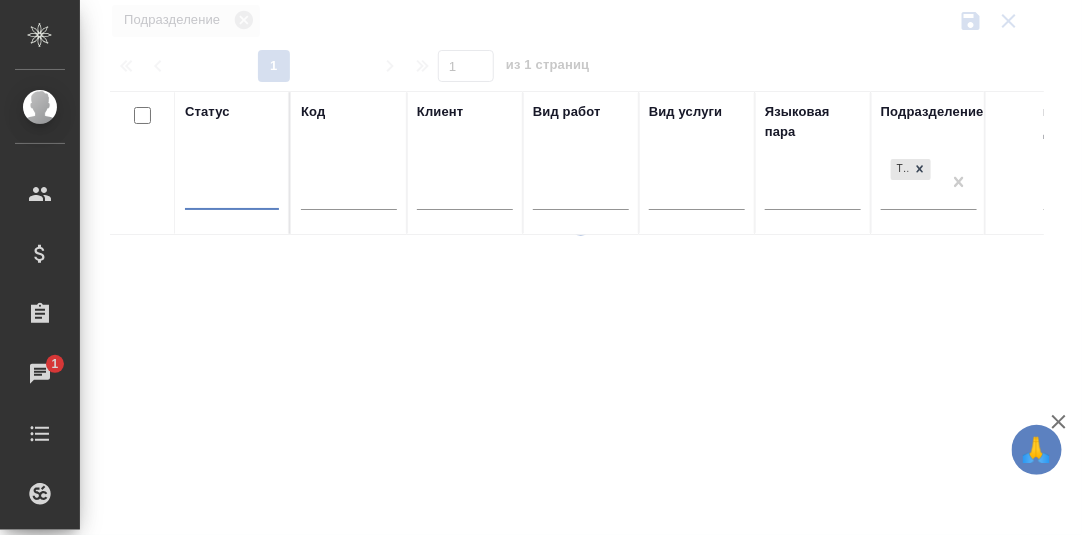 click at bounding box center [232, 189] 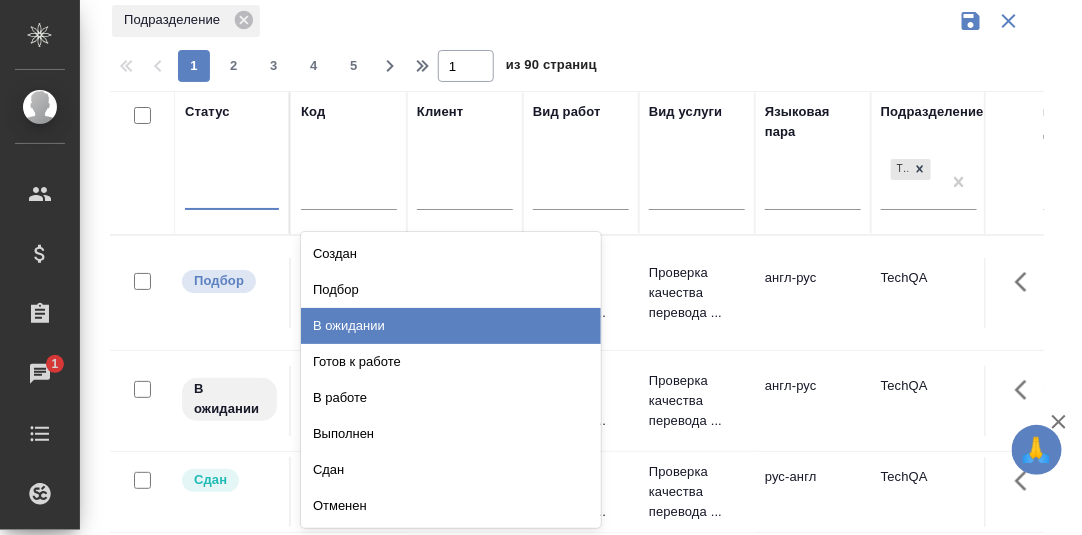 click on "В ожидании" at bounding box center [451, 326] 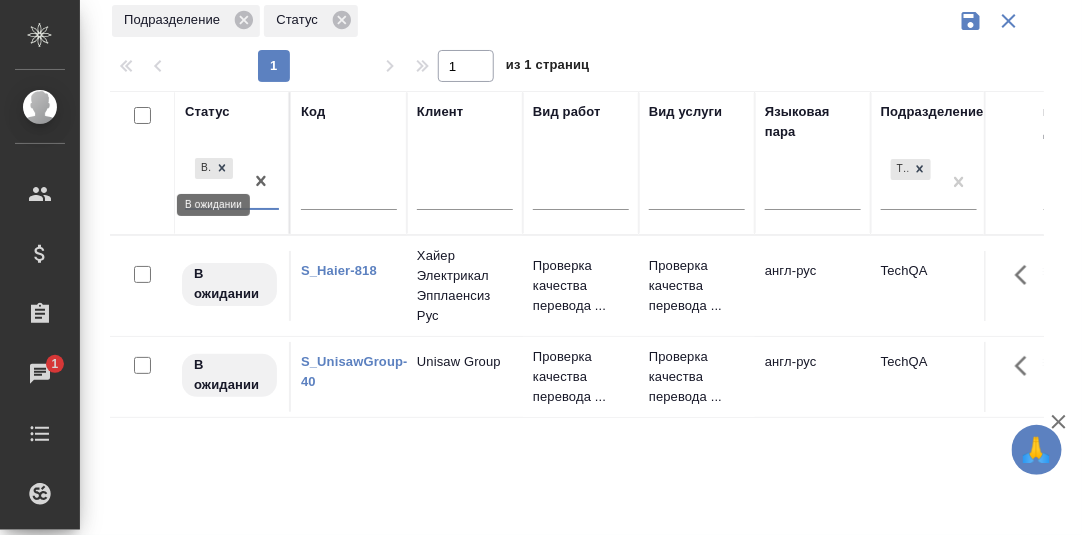 drag, startPoint x: 226, startPoint y: 167, endPoint x: 218, endPoint y: 176, distance: 12.0415945 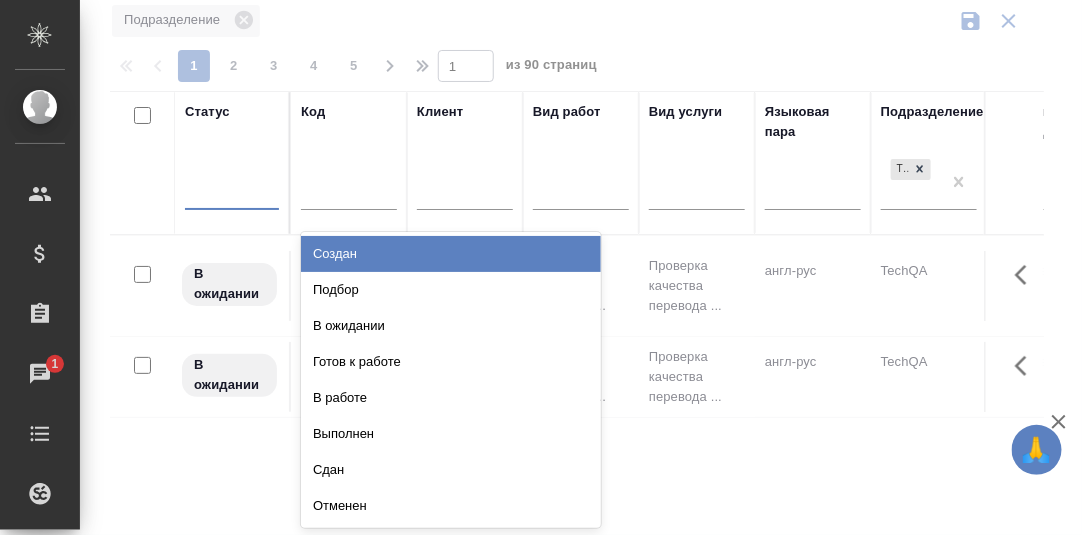 click at bounding box center [232, 189] 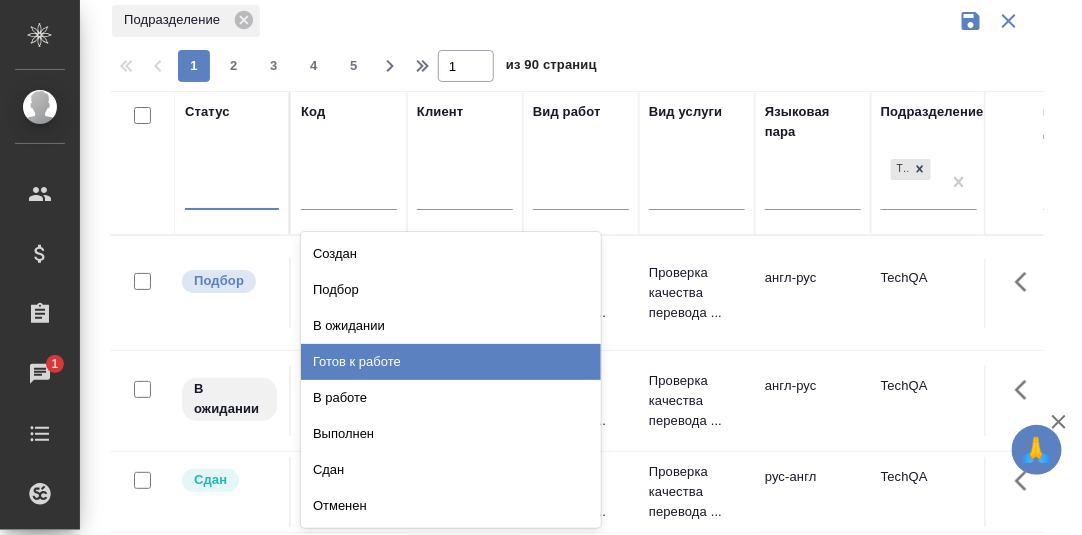 click on "Готов к работе" at bounding box center (451, 362) 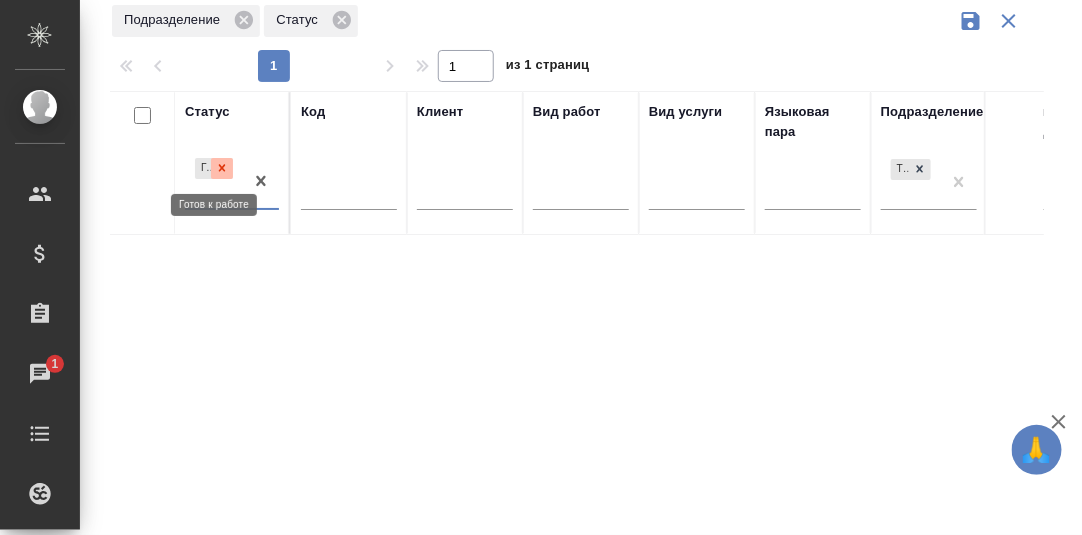 click 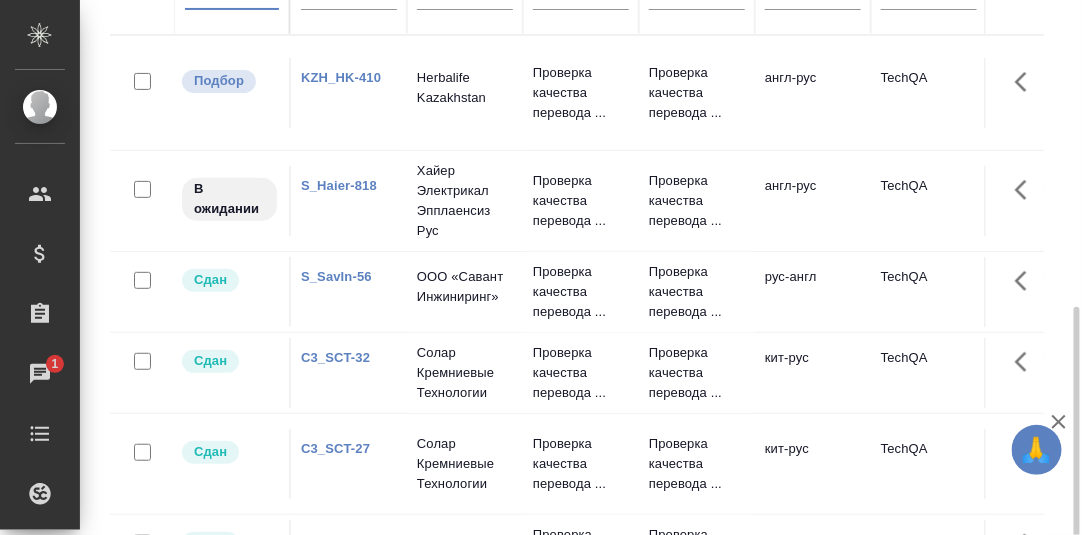 scroll, scrollTop: 371, scrollLeft: 0, axis: vertical 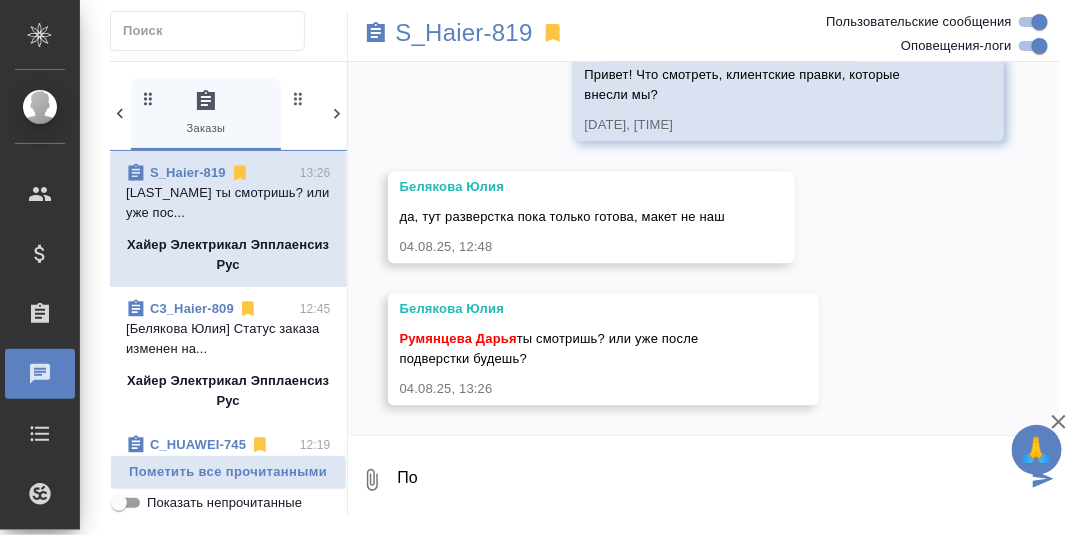 type on "П" 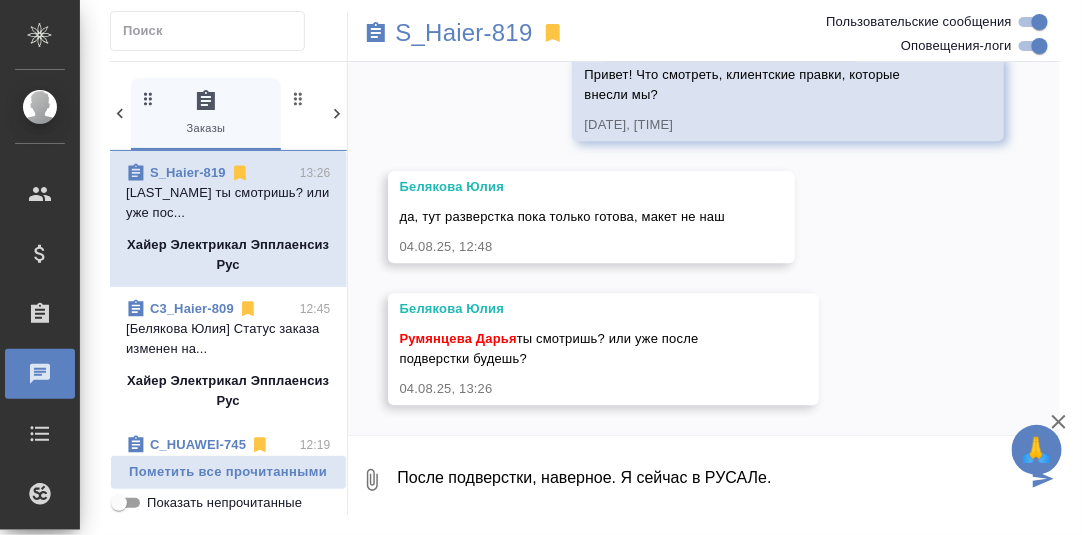 type on "После подверстки, наверное. Я сейчас в РУСАЛе." 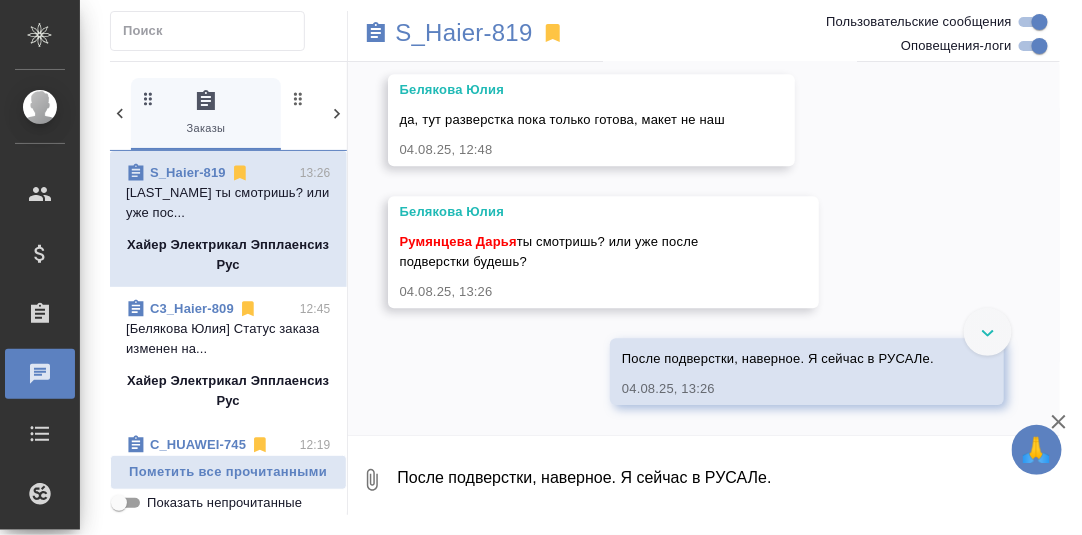 scroll, scrollTop: 5371, scrollLeft: 0, axis: vertical 